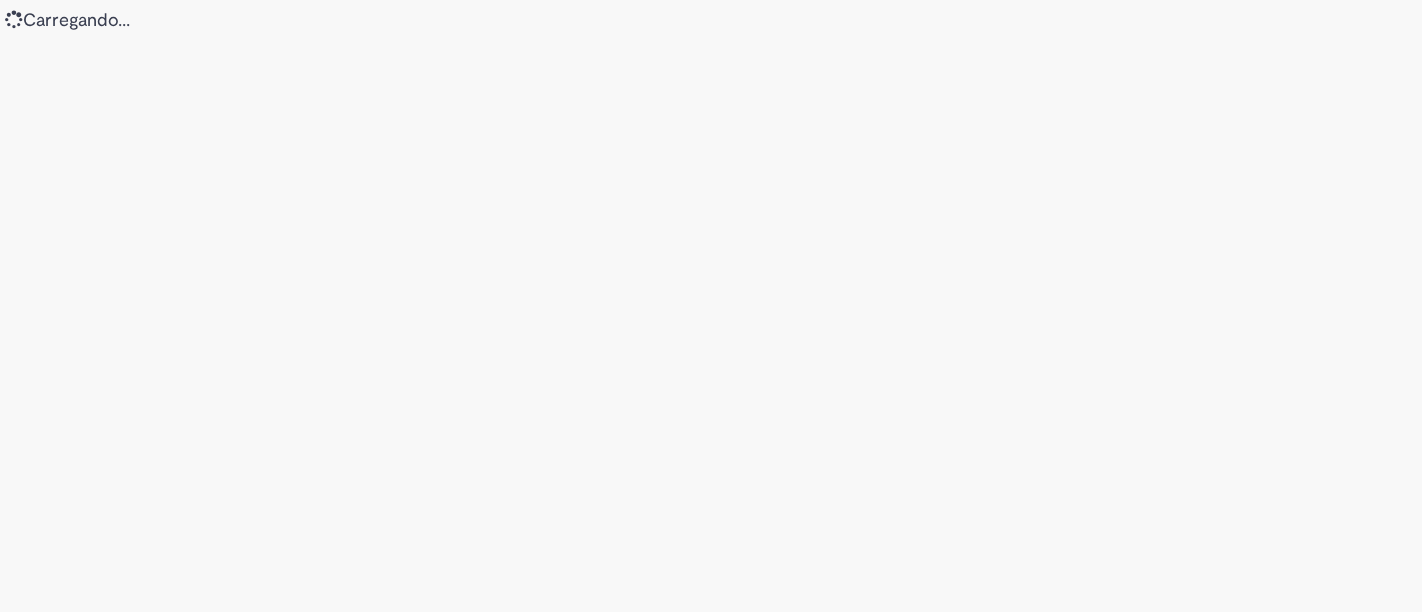 scroll, scrollTop: 0, scrollLeft: 0, axis: both 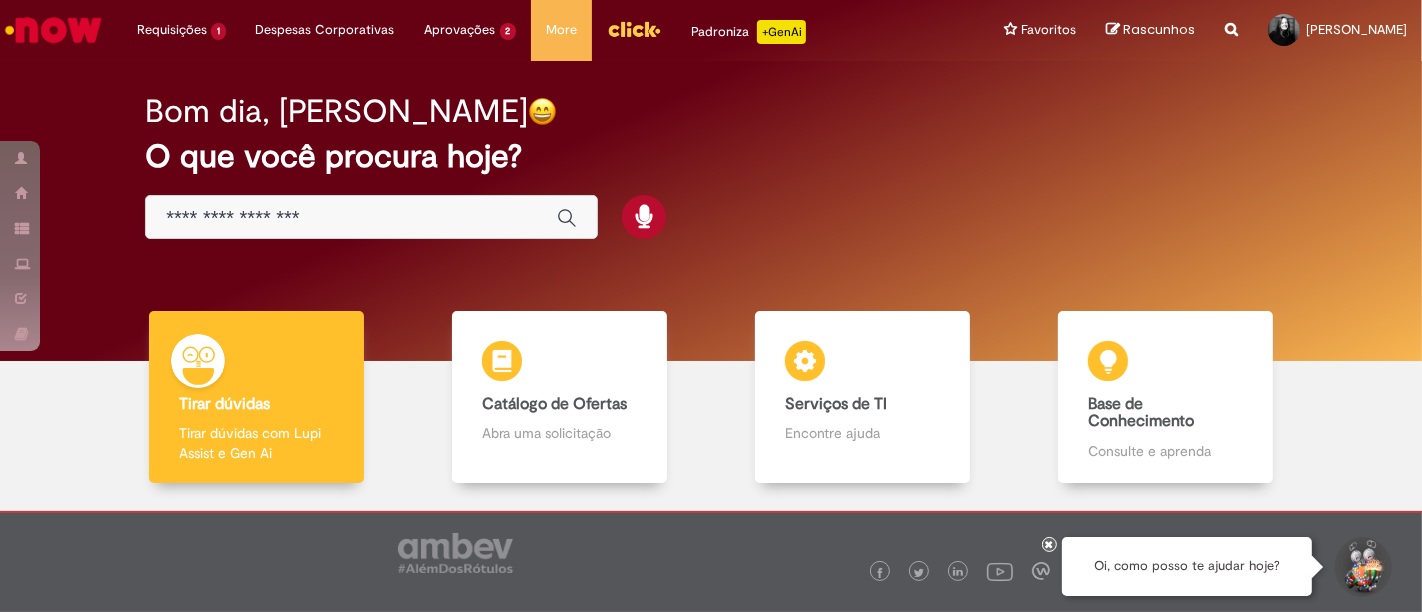 click at bounding box center (371, 217) 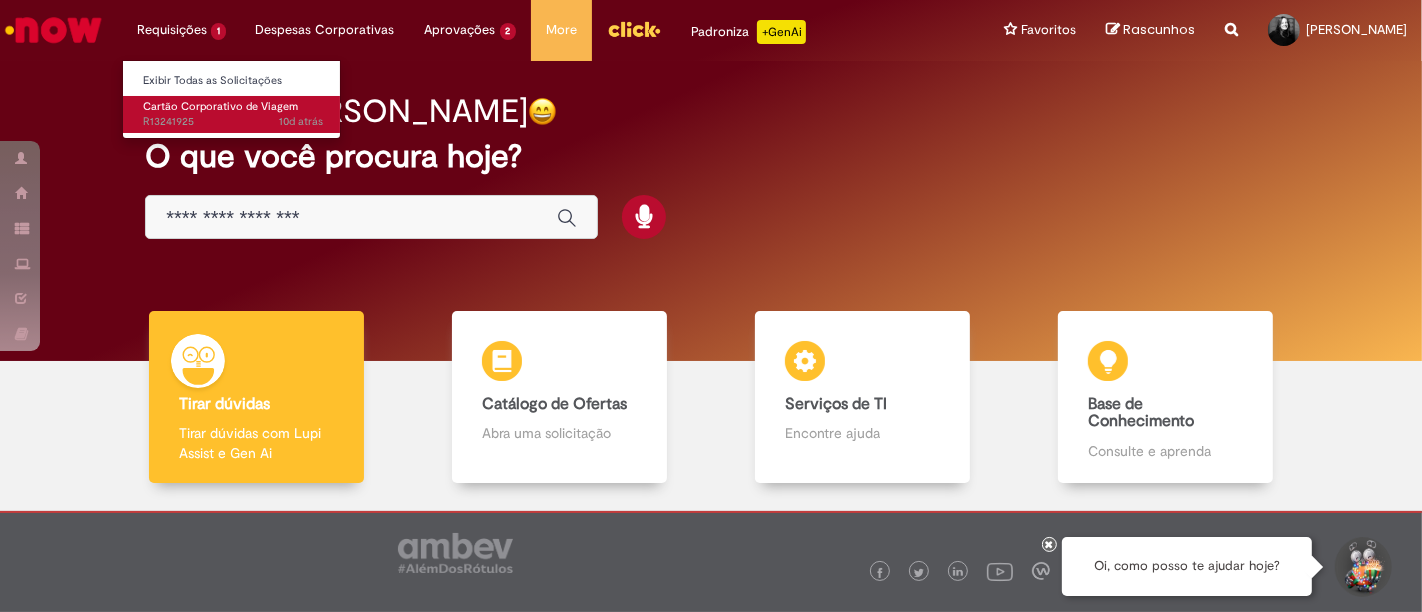click on "Cartão Corporativo de Viagem" at bounding box center (220, 106) 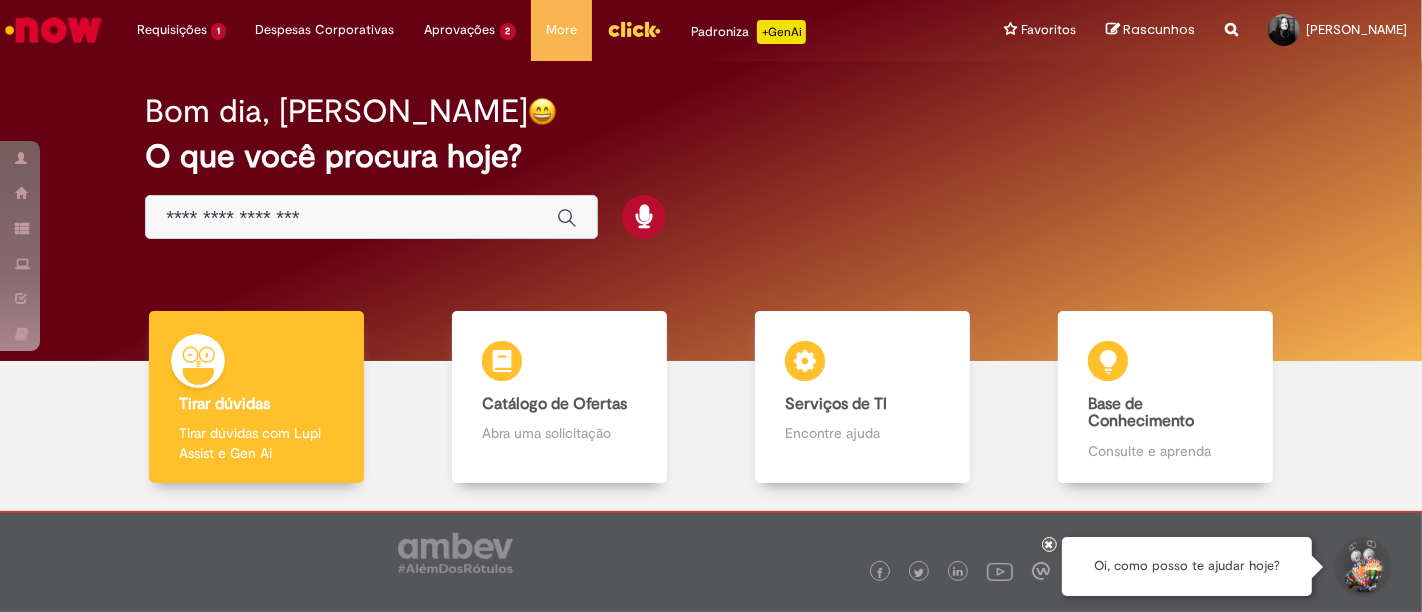 click at bounding box center (811, 548) 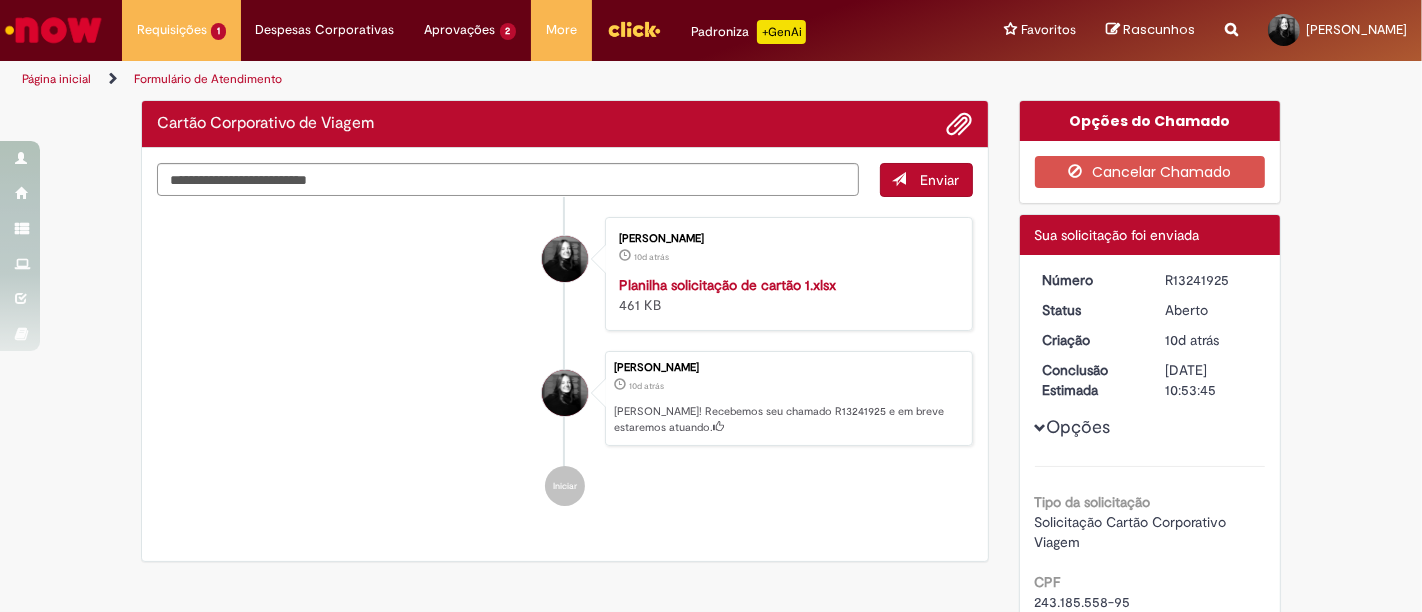 click on "Solicitação Cartão Corporativo Viagem" at bounding box center [1150, 532] 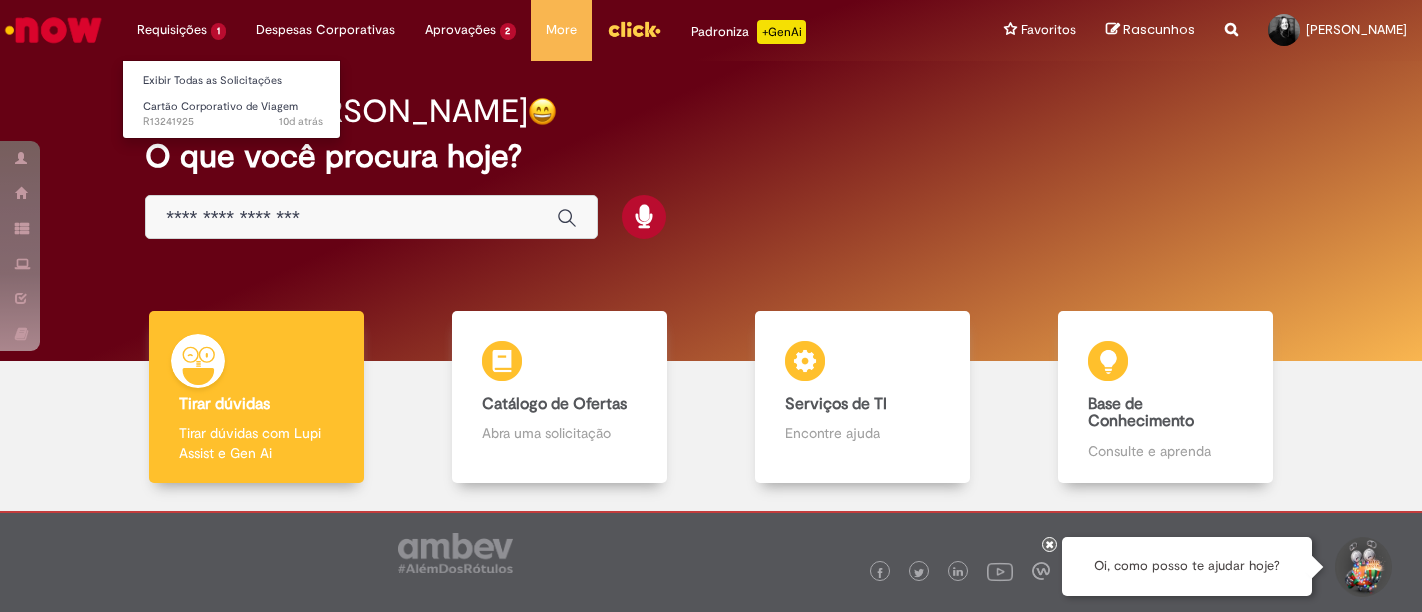 scroll, scrollTop: 0, scrollLeft: 0, axis: both 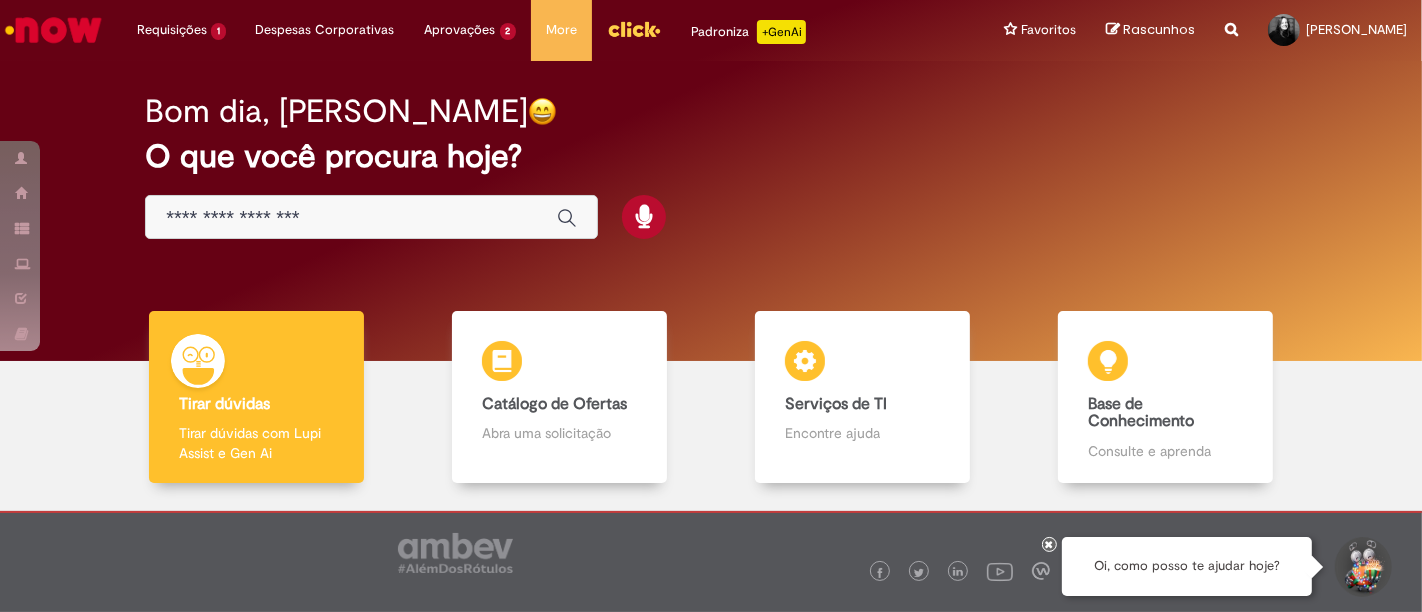 click at bounding box center (371, 217) 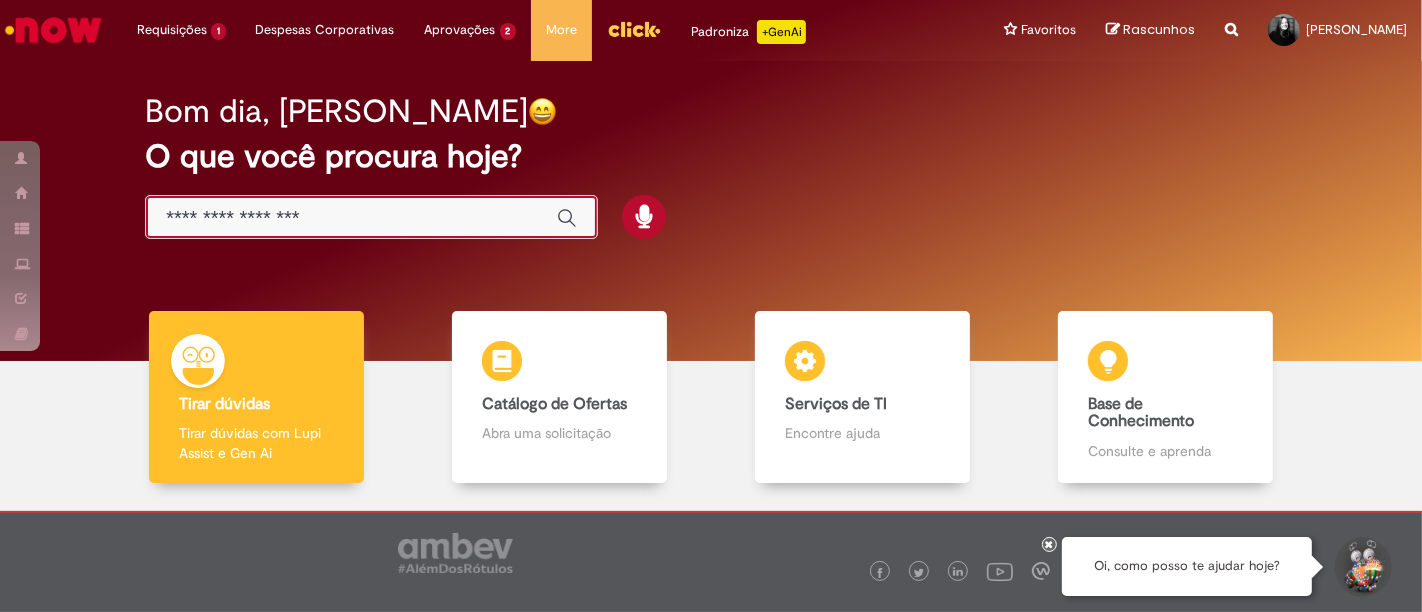 click at bounding box center [351, 218] 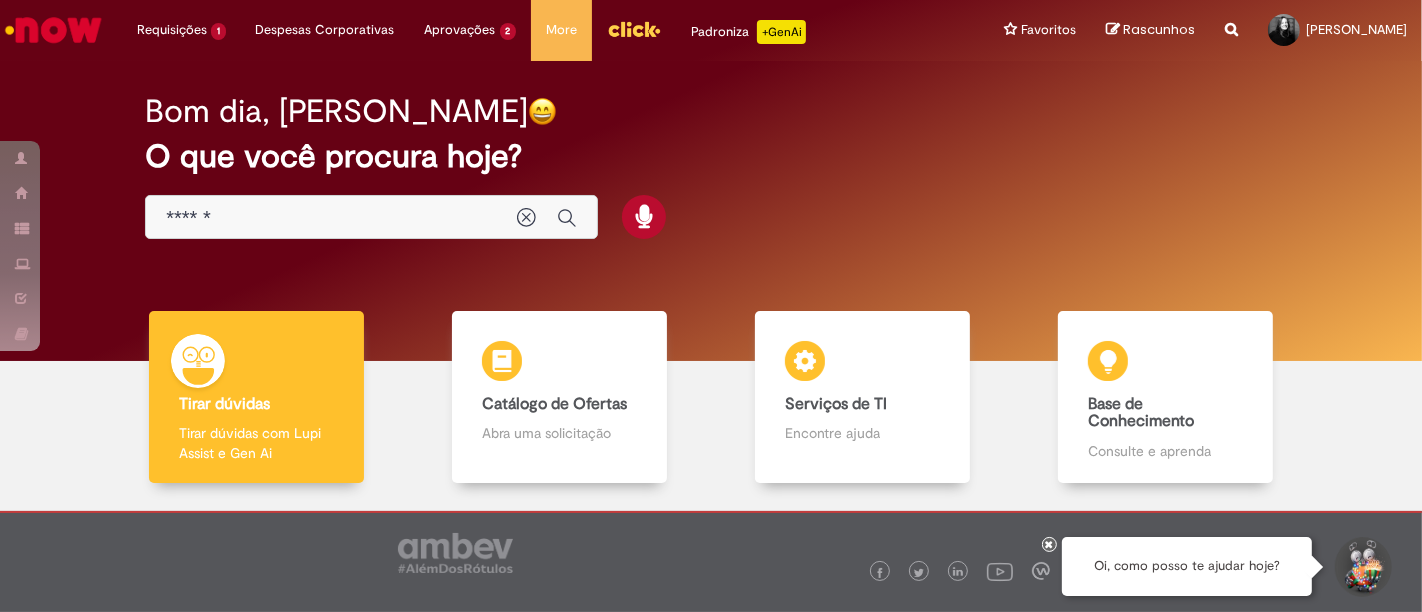 type on "******" 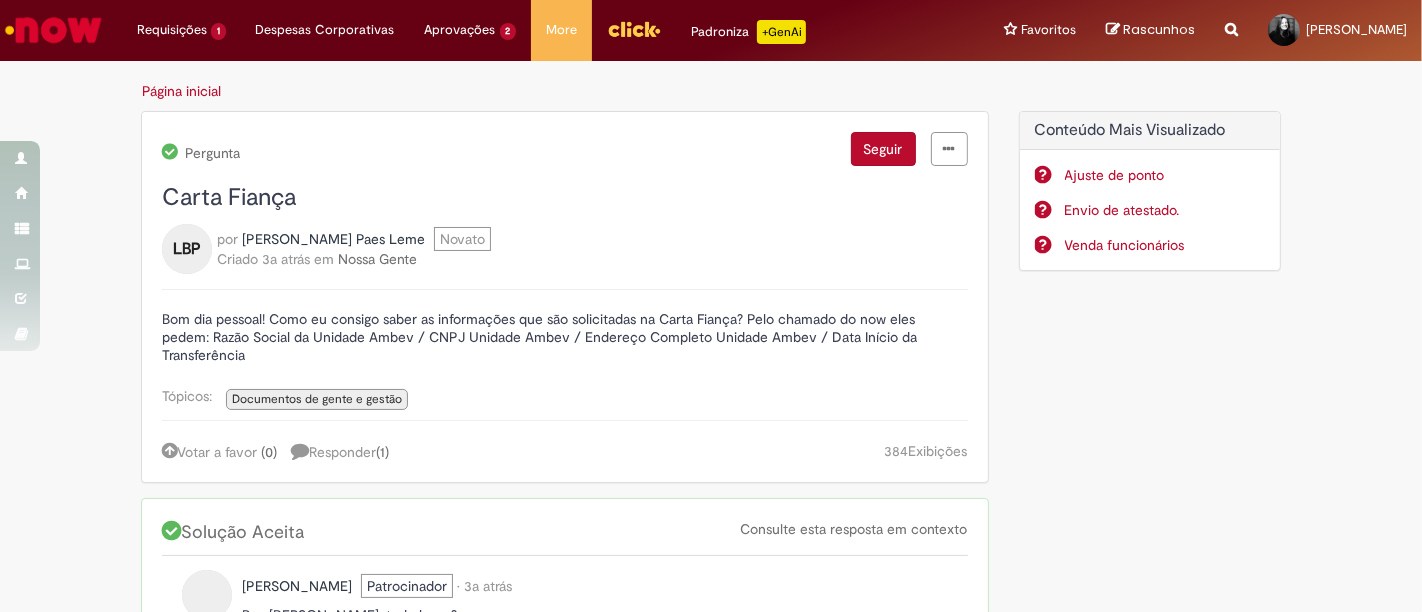 click at bounding box center (53, 30) 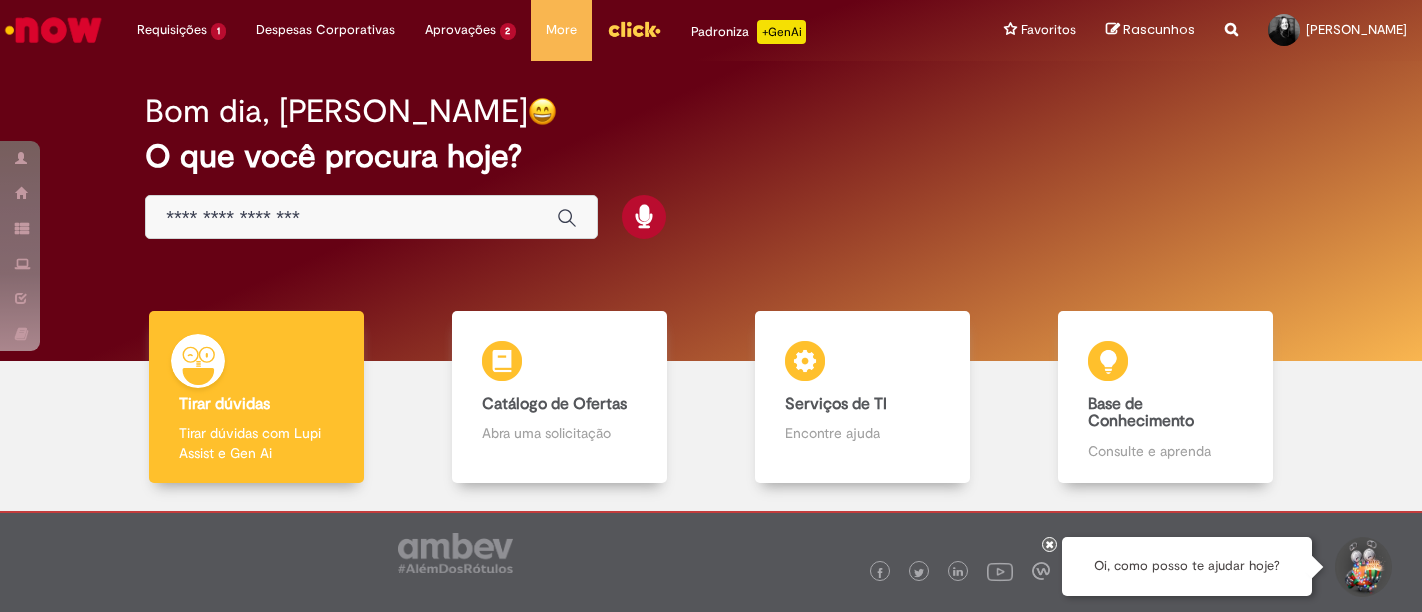 scroll, scrollTop: 0, scrollLeft: 0, axis: both 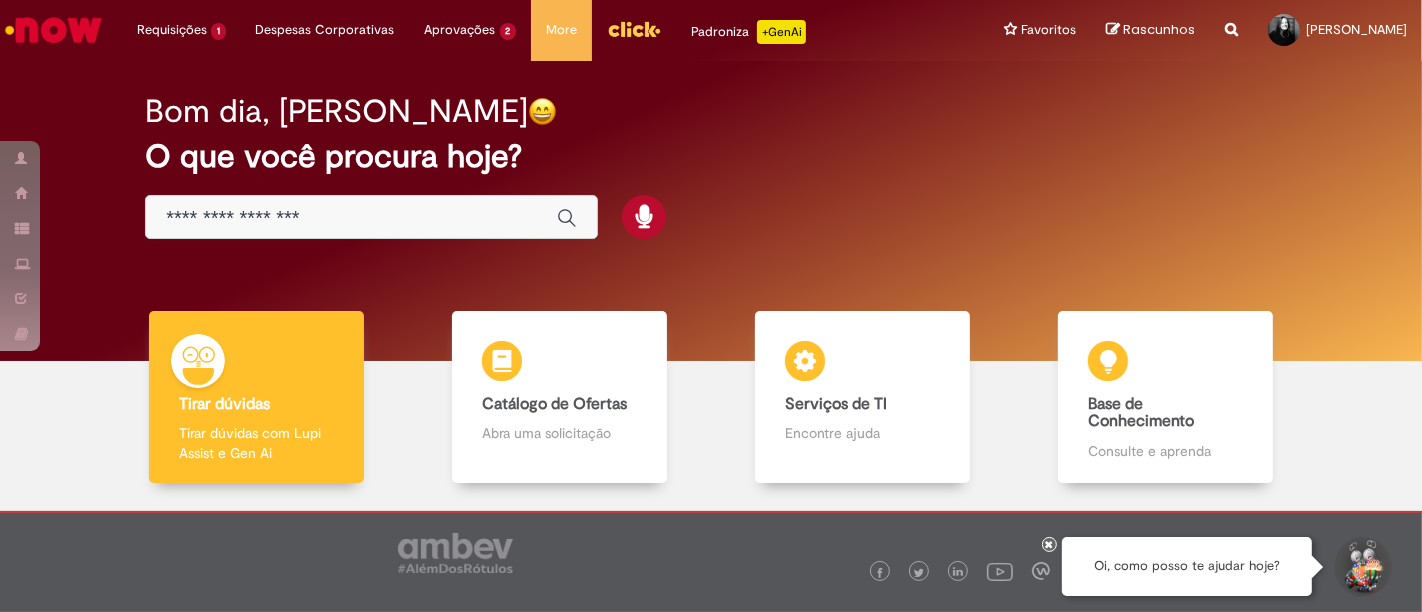 click at bounding box center [351, 218] 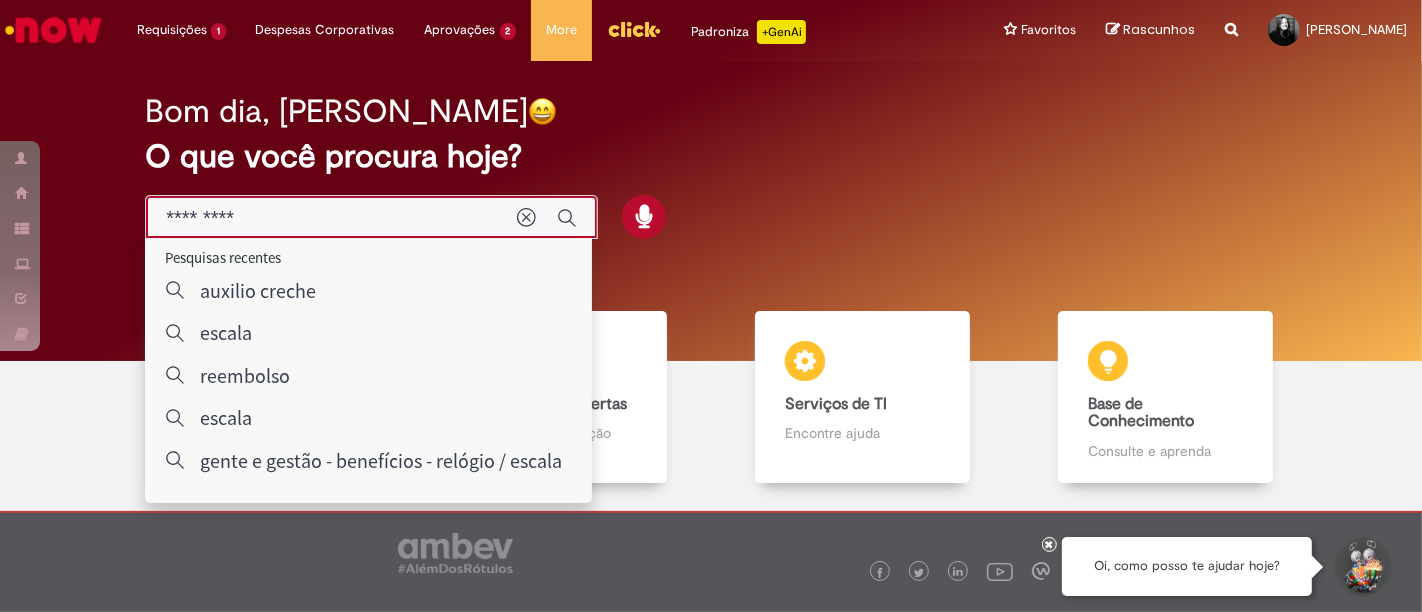 type on "**********" 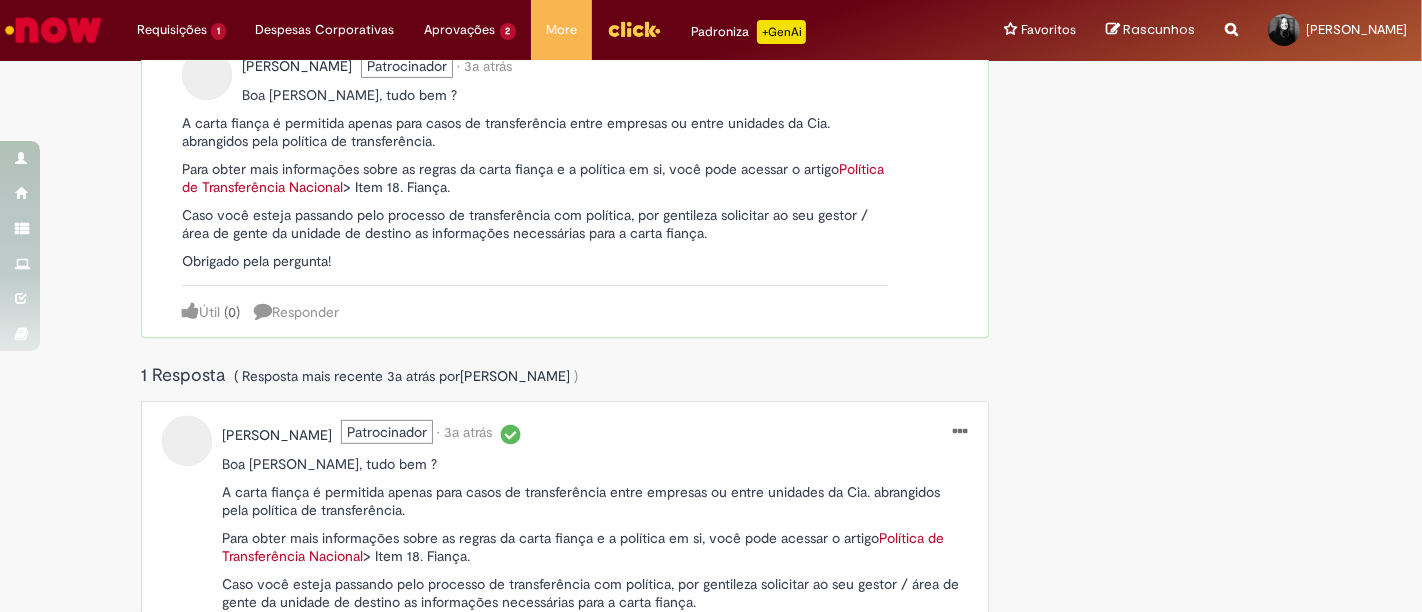 scroll, scrollTop: 402, scrollLeft: 0, axis: vertical 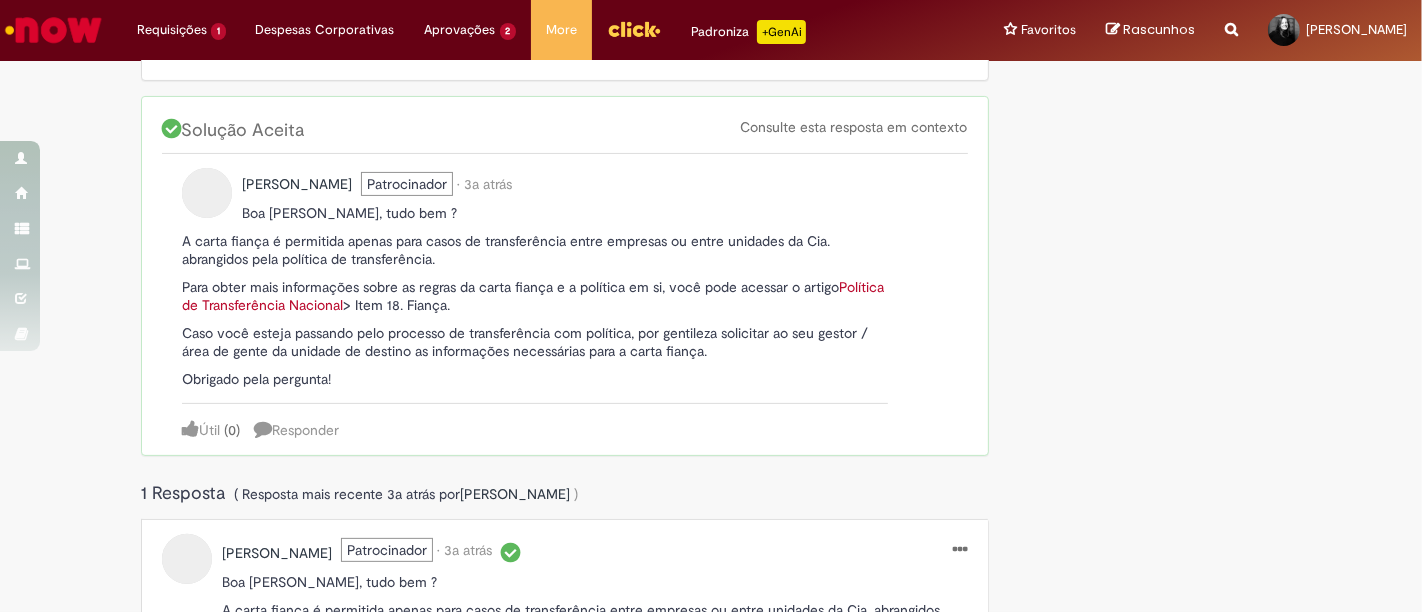 click at bounding box center (53, 30) 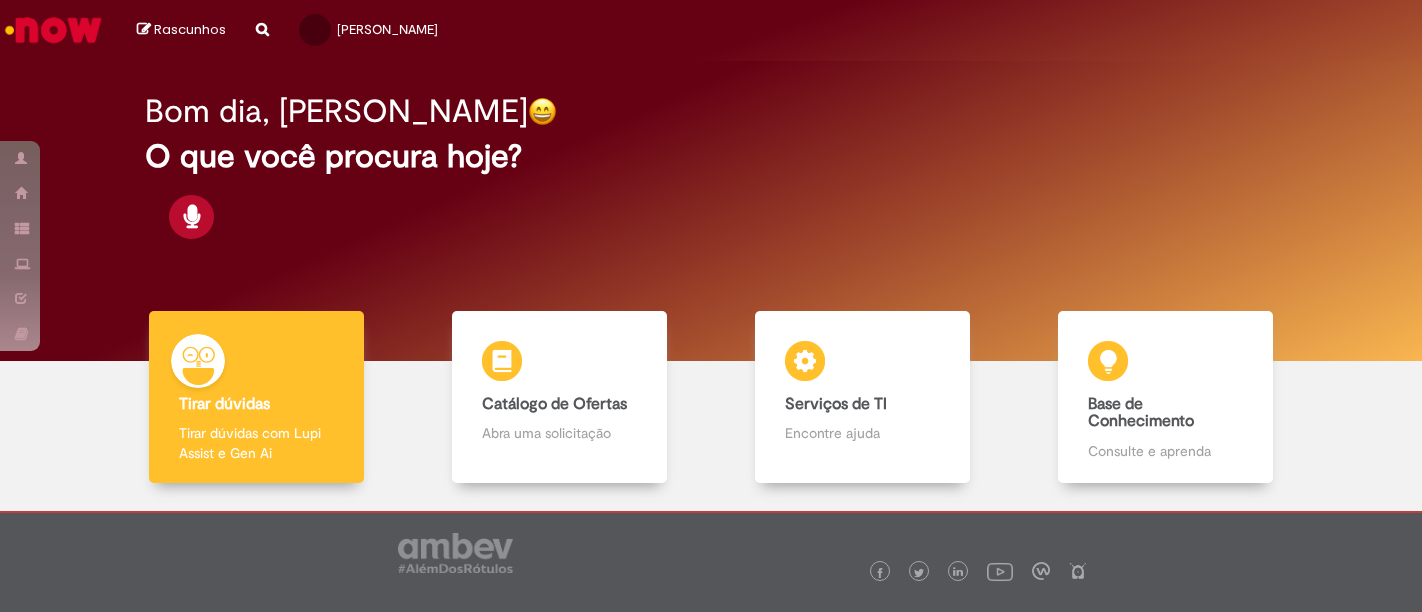 scroll, scrollTop: 0, scrollLeft: 0, axis: both 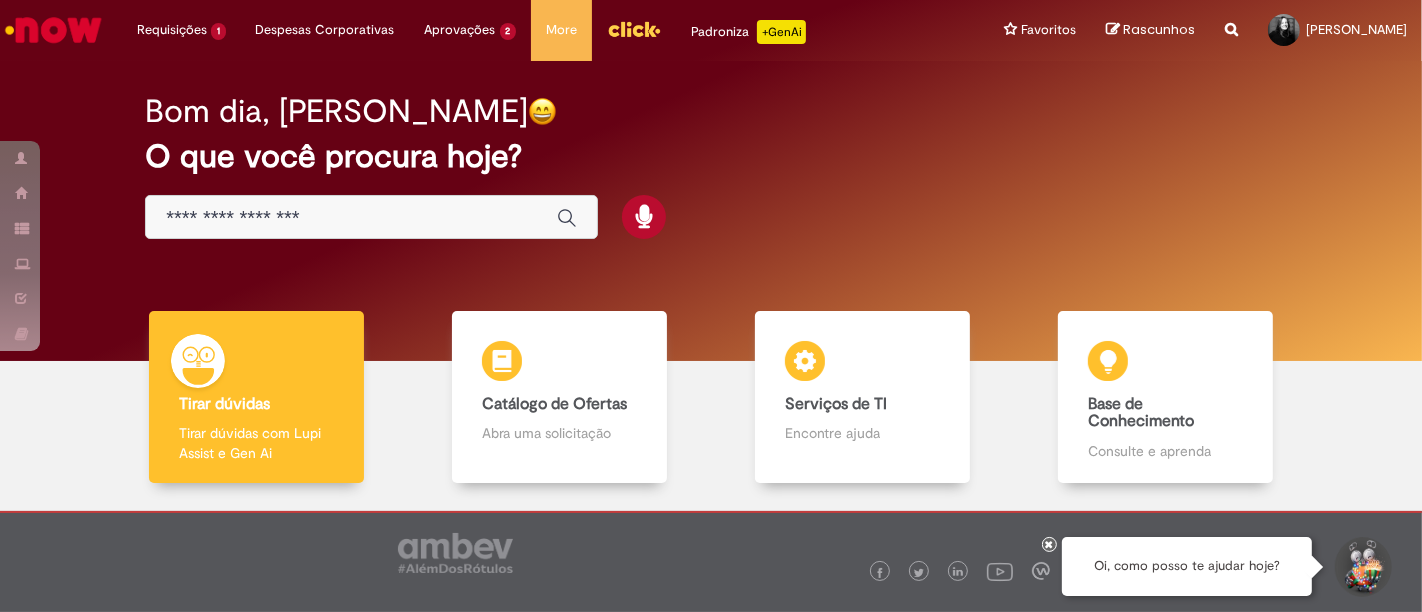 click on "Bom dia, [PERSON_NAME]
O que você procura hoje?" at bounding box center (711, 167) 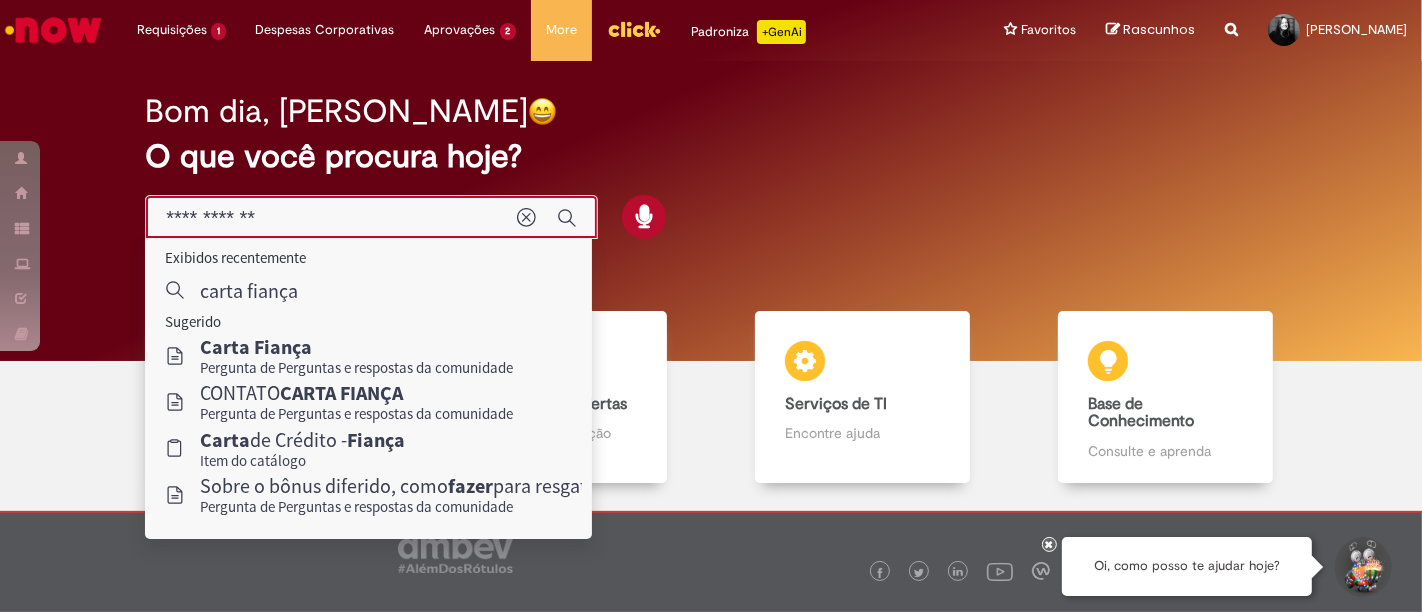 type on "**********" 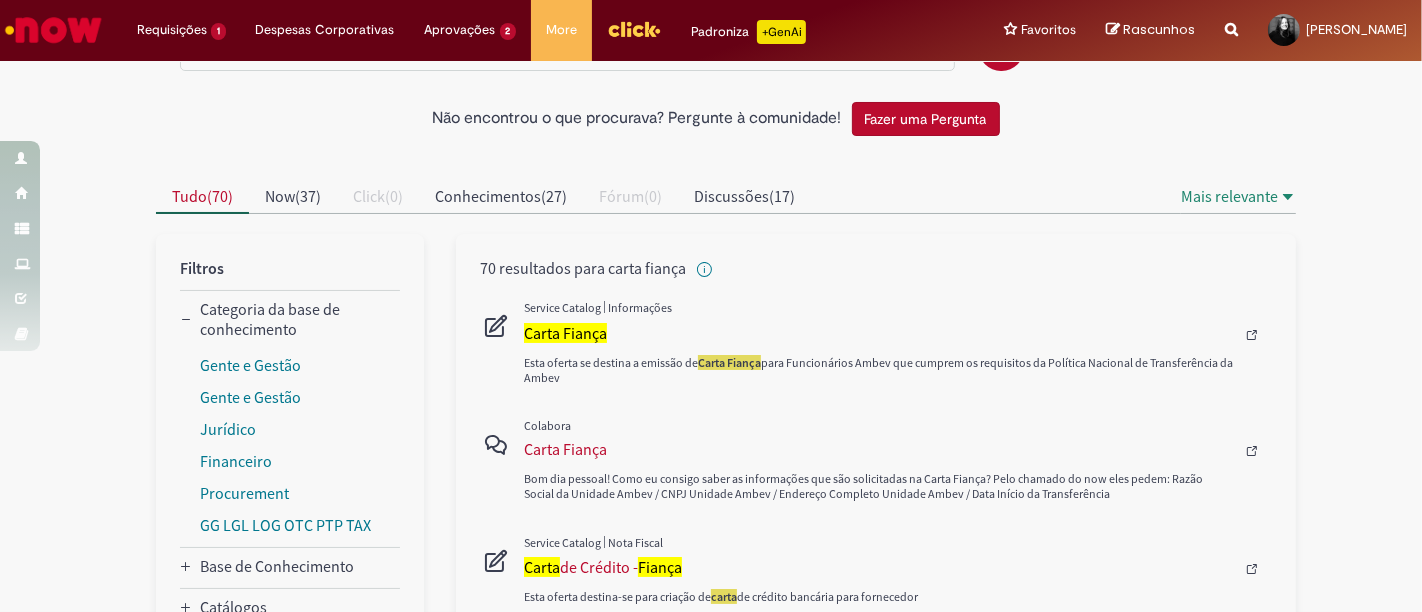 scroll, scrollTop: 111, scrollLeft: 0, axis: vertical 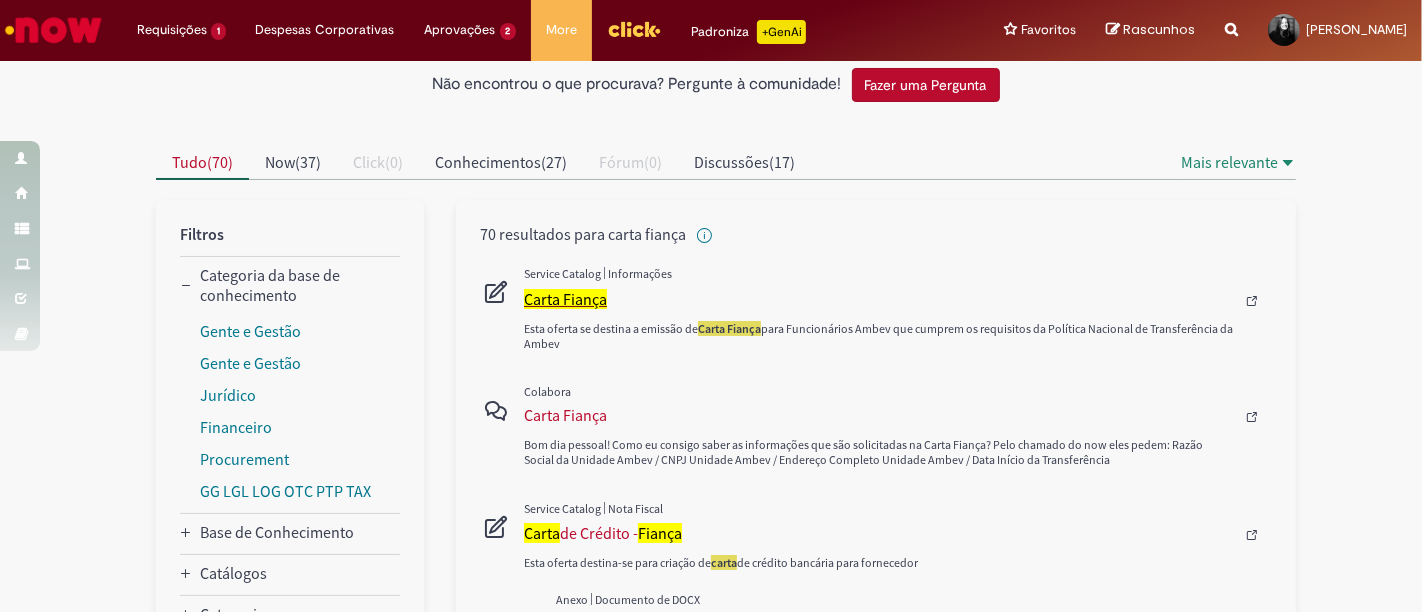 click on "Carta Fiança" at bounding box center (565, 299) 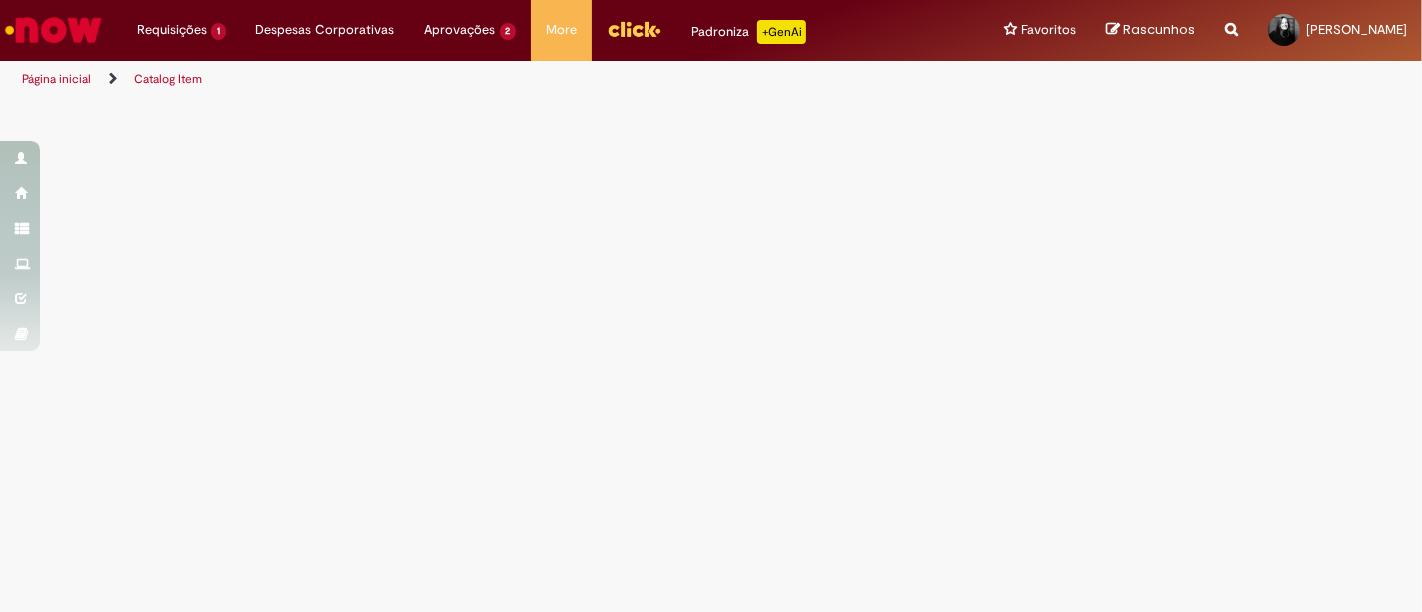 scroll, scrollTop: 0, scrollLeft: 0, axis: both 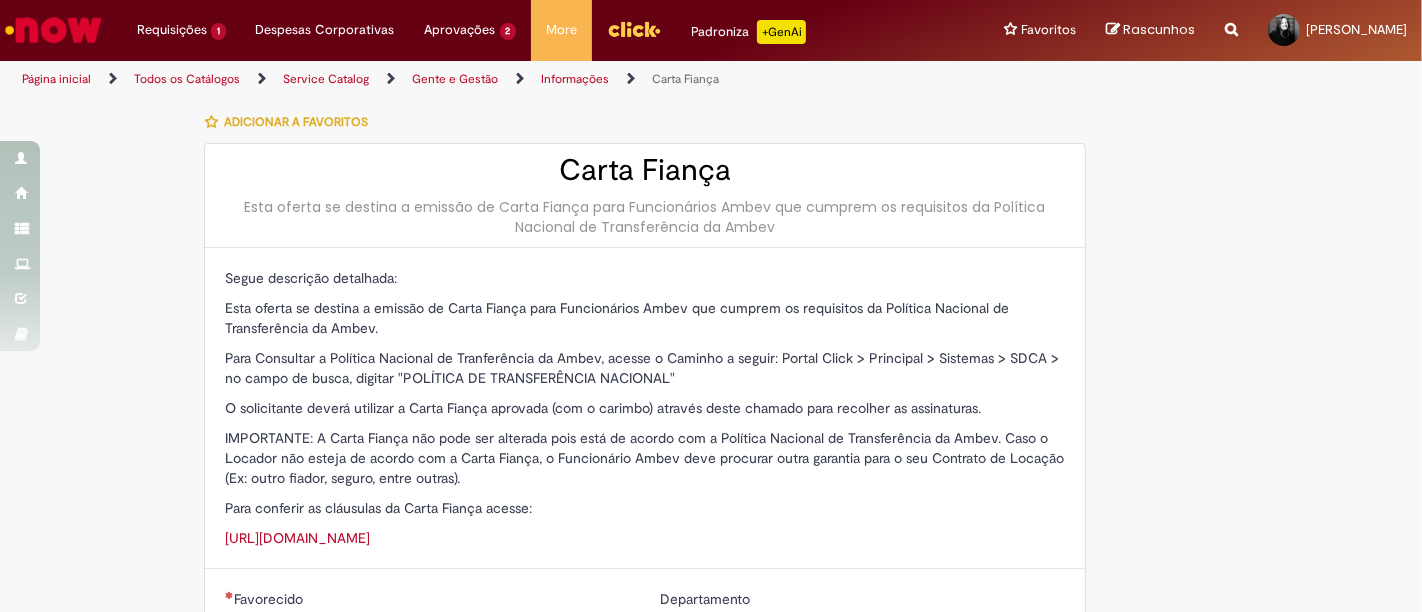 type on "********" 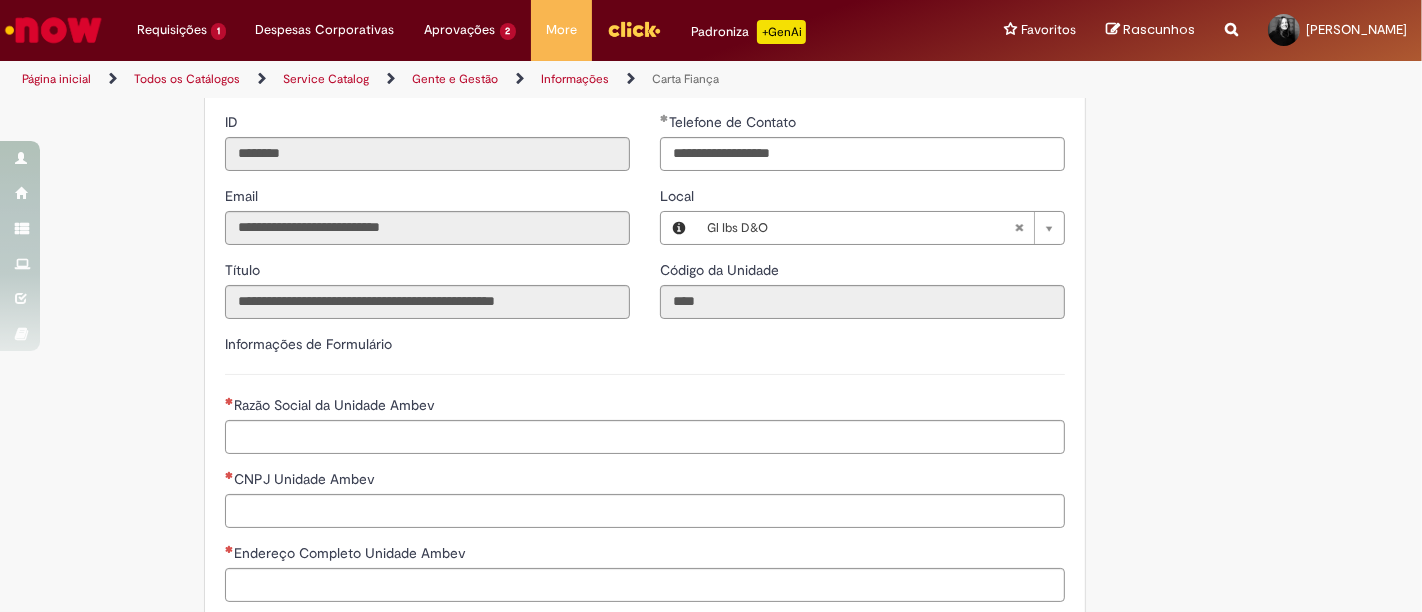 scroll, scrollTop: 555, scrollLeft: 0, axis: vertical 